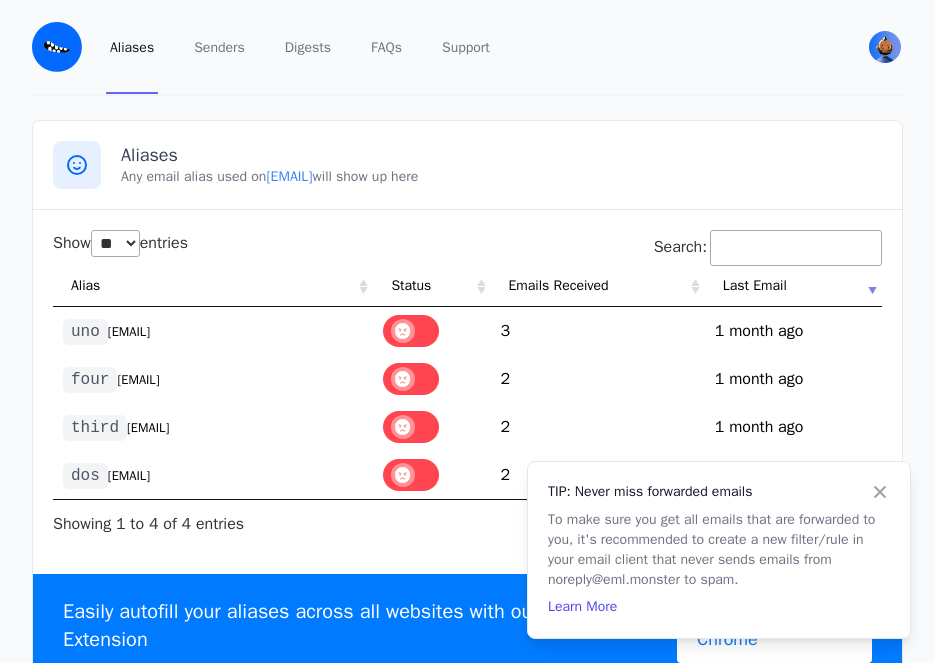 select on "**" 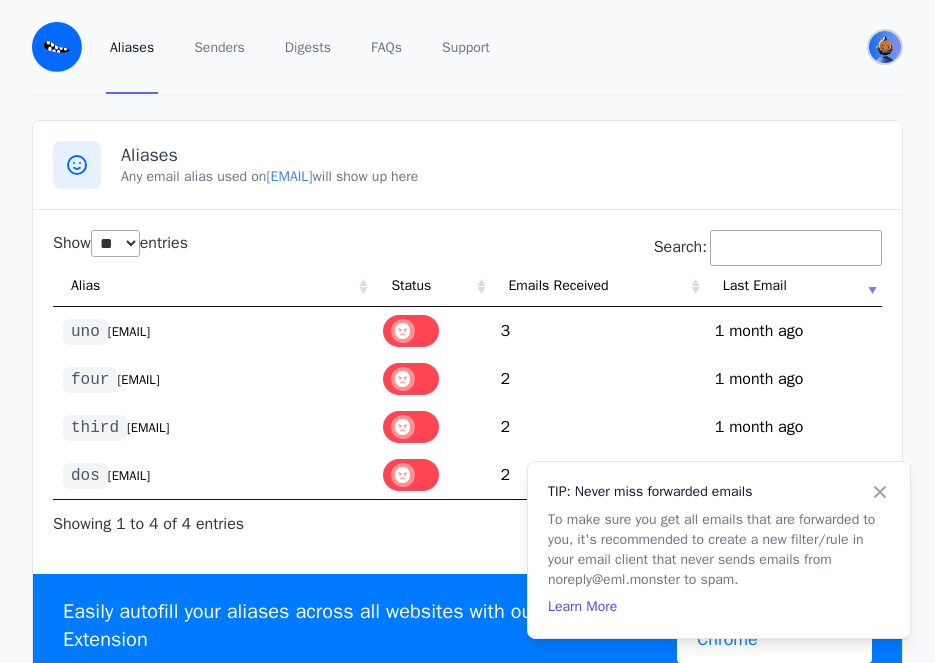 click at bounding box center (885, 47) 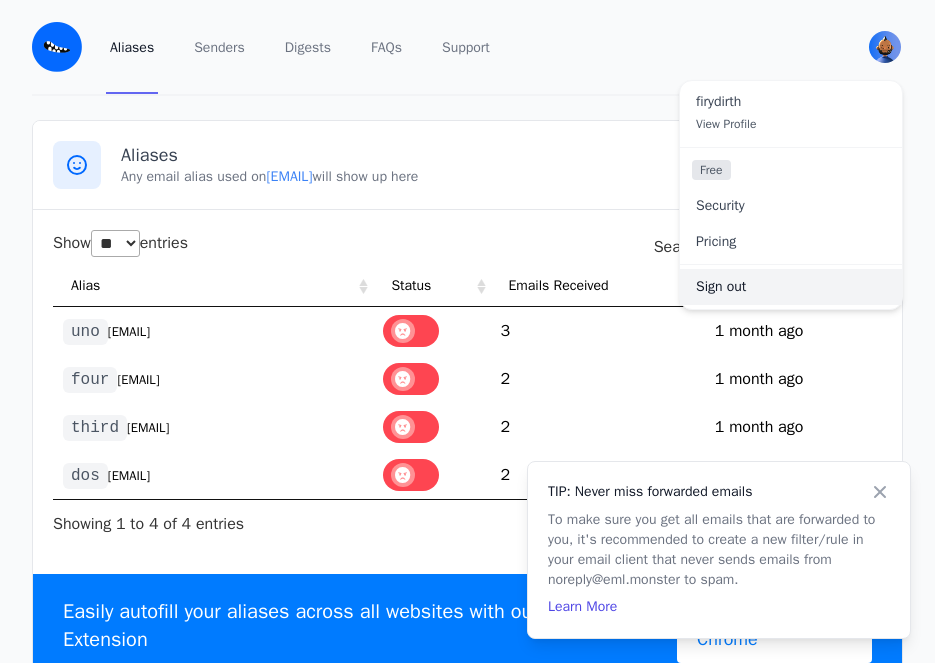 click on "Sign out" at bounding box center (791, 287) 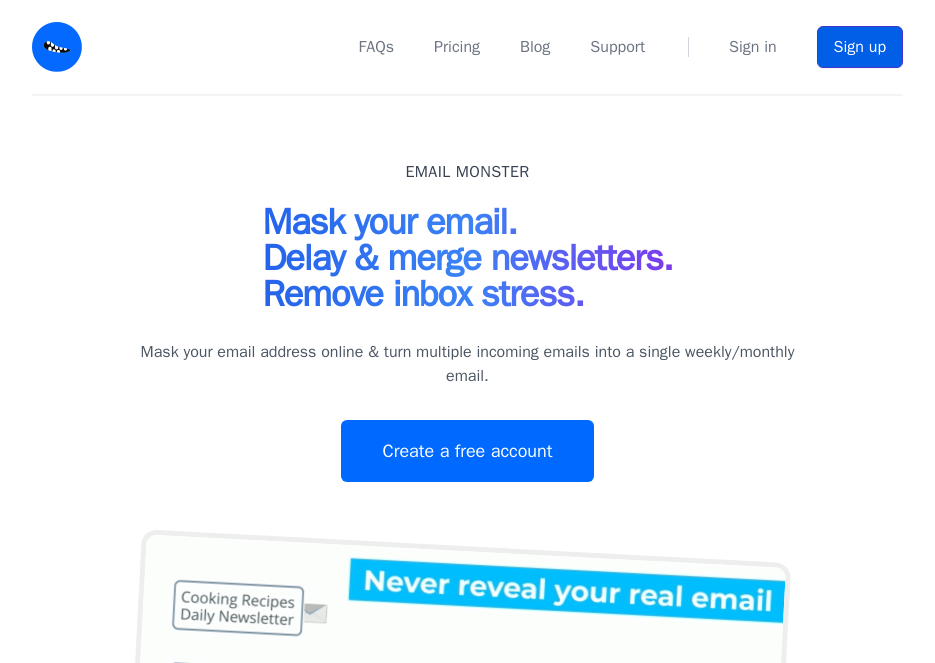 click on "Sign up" at bounding box center (860, 47) 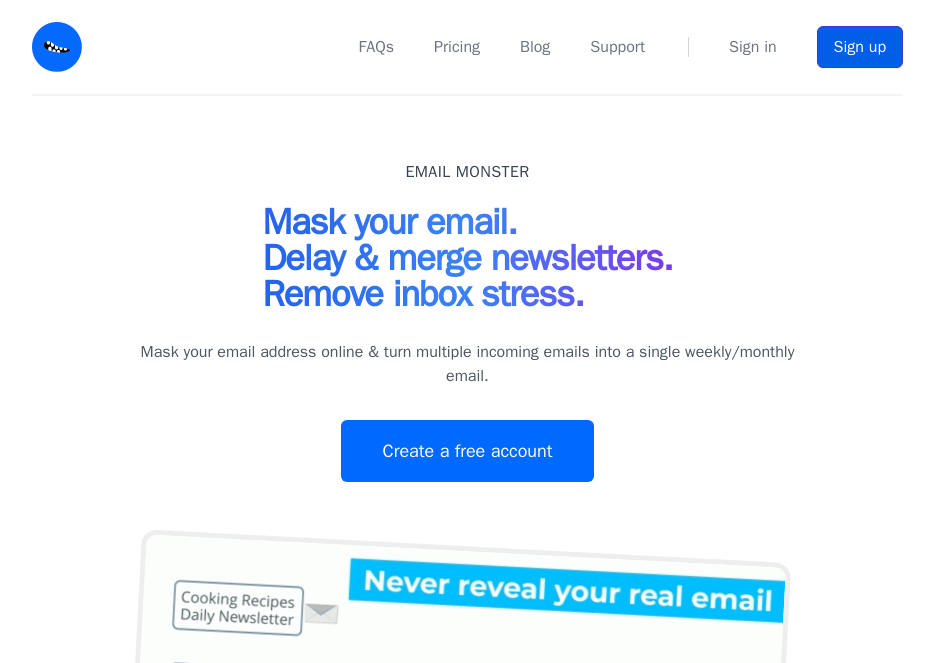 scroll, scrollTop: 0, scrollLeft: 0, axis: both 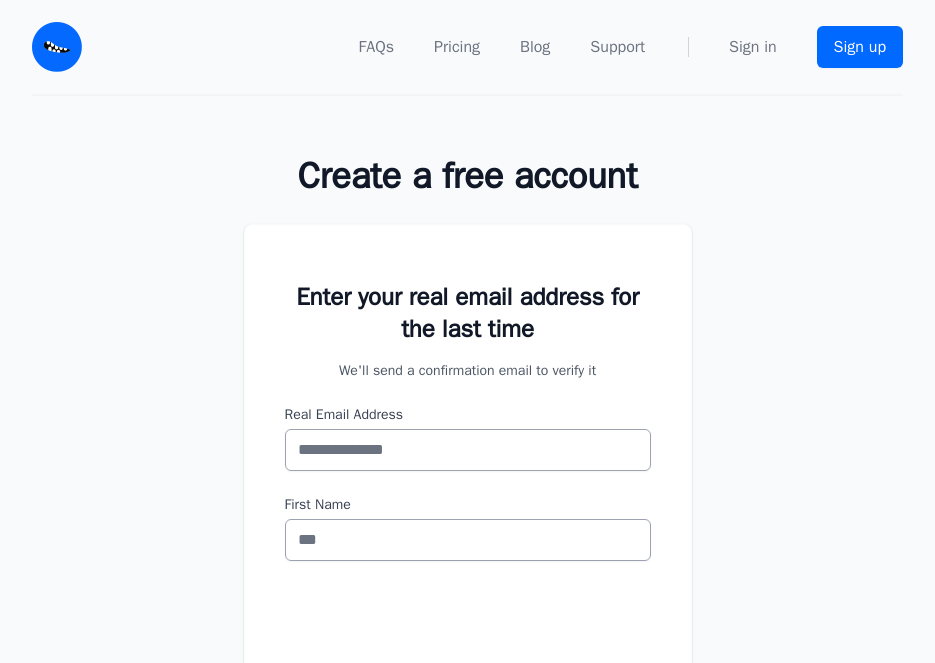 drag, startPoint x: 437, startPoint y: 461, endPoint x: 436, endPoint y: 438, distance: 23.021729 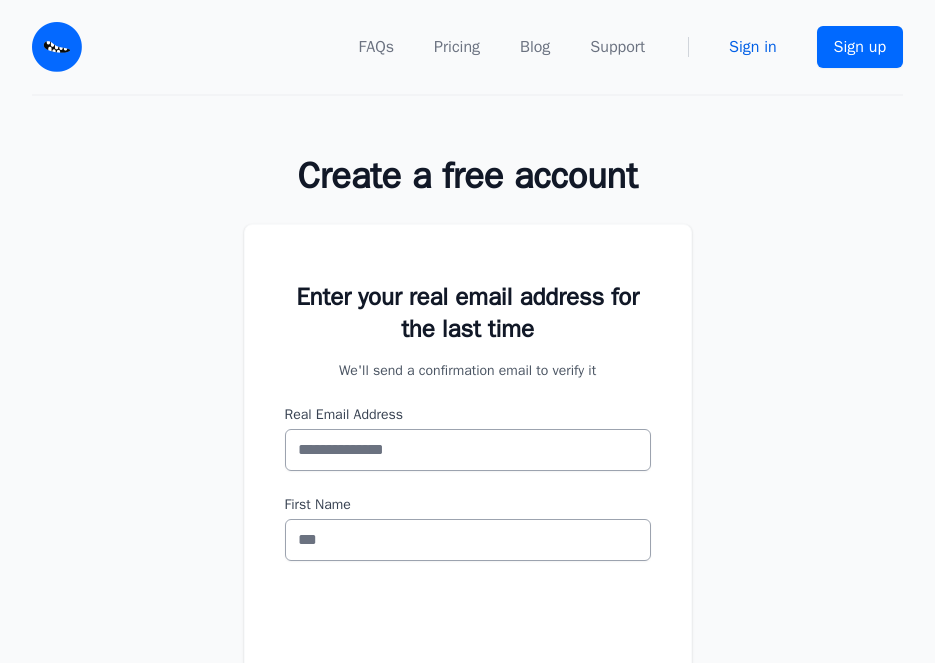 click on "Sign in" at bounding box center [753, 47] 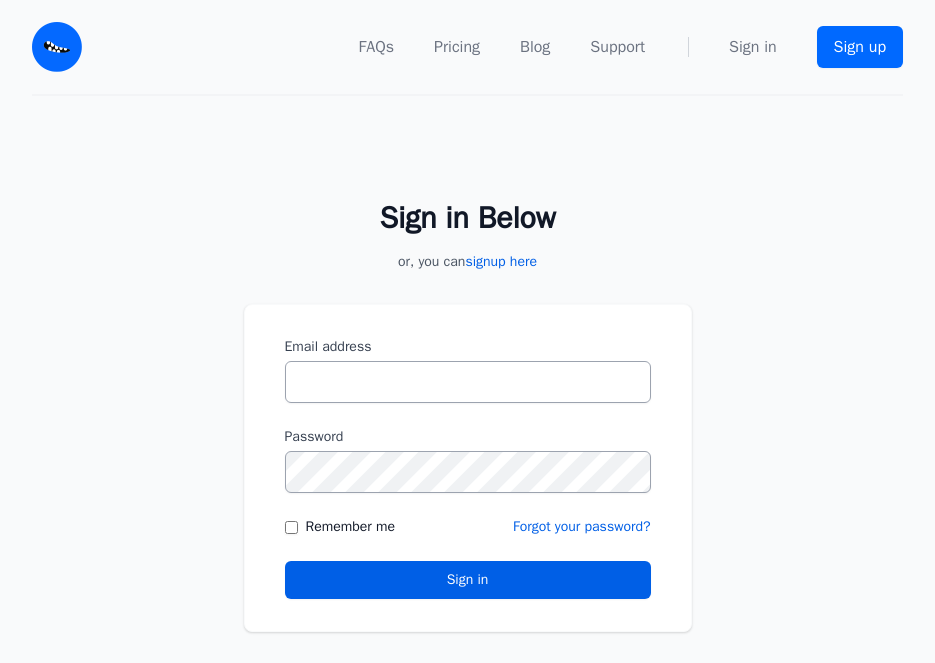 scroll, scrollTop: 0, scrollLeft: 0, axis: both 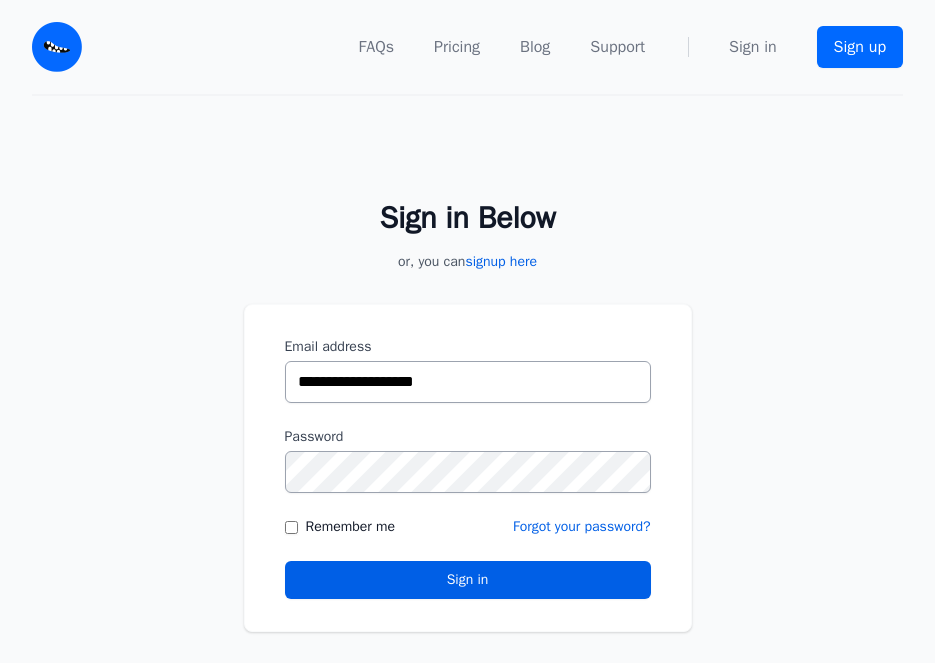 click on "**********" at bounding box center (468, 382) 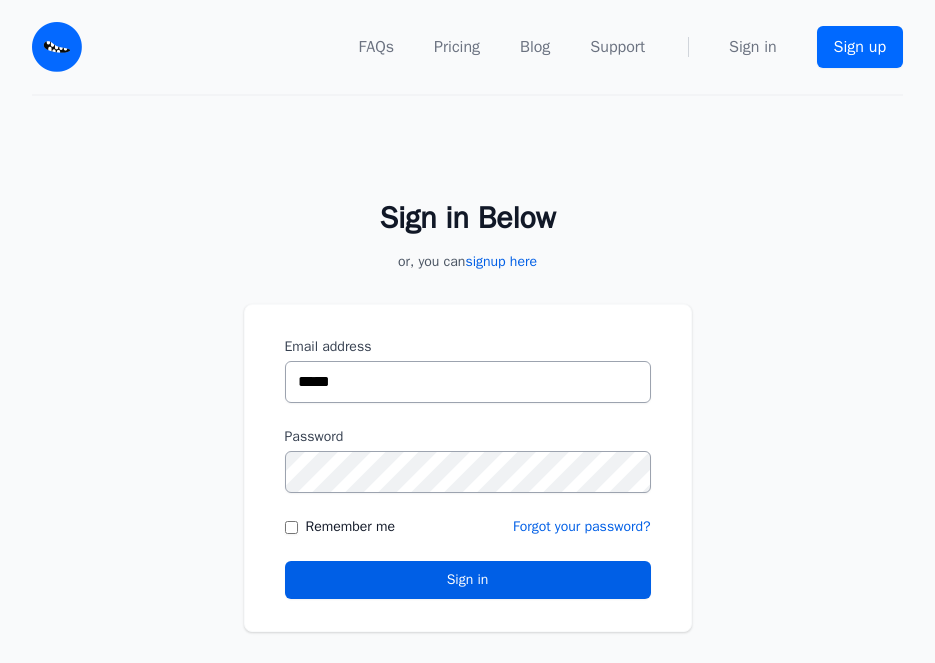 click on "*****" at bounding box center (468, 382) 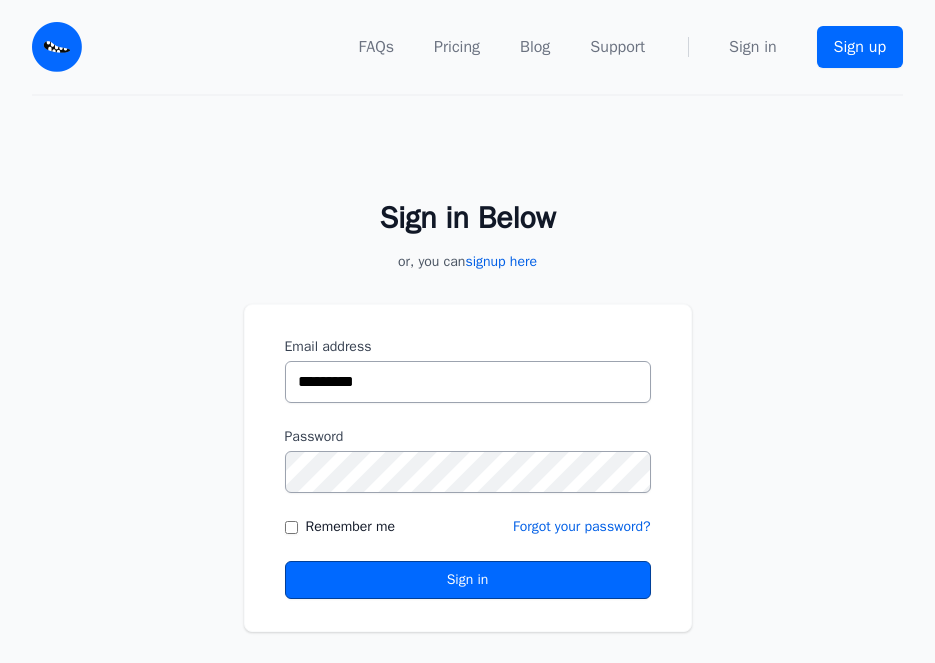 click on "Sign in" at bounding box center (468, 580) 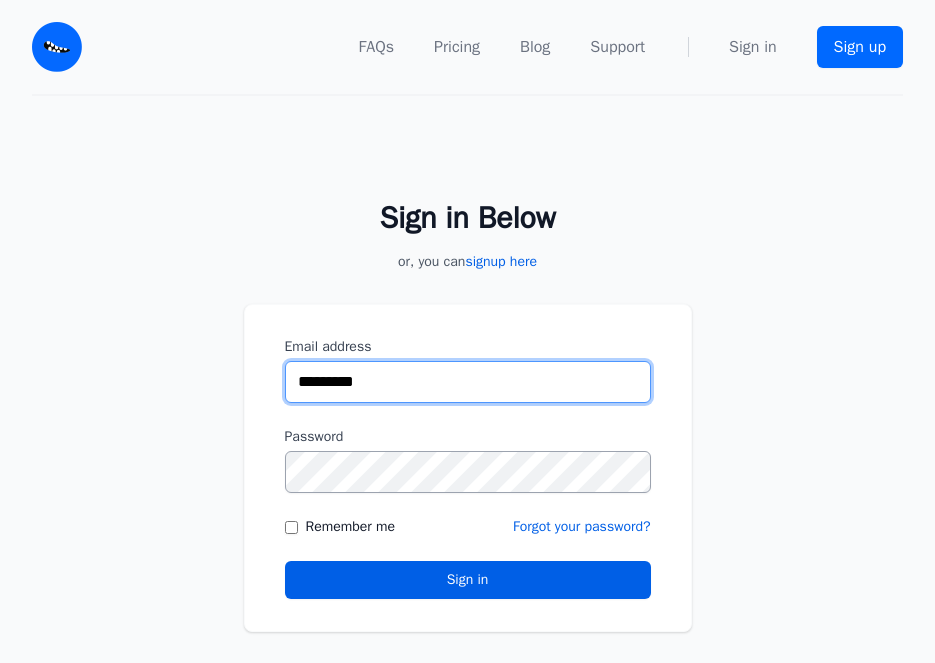 click on "*********" at bounding box center (468, 382) 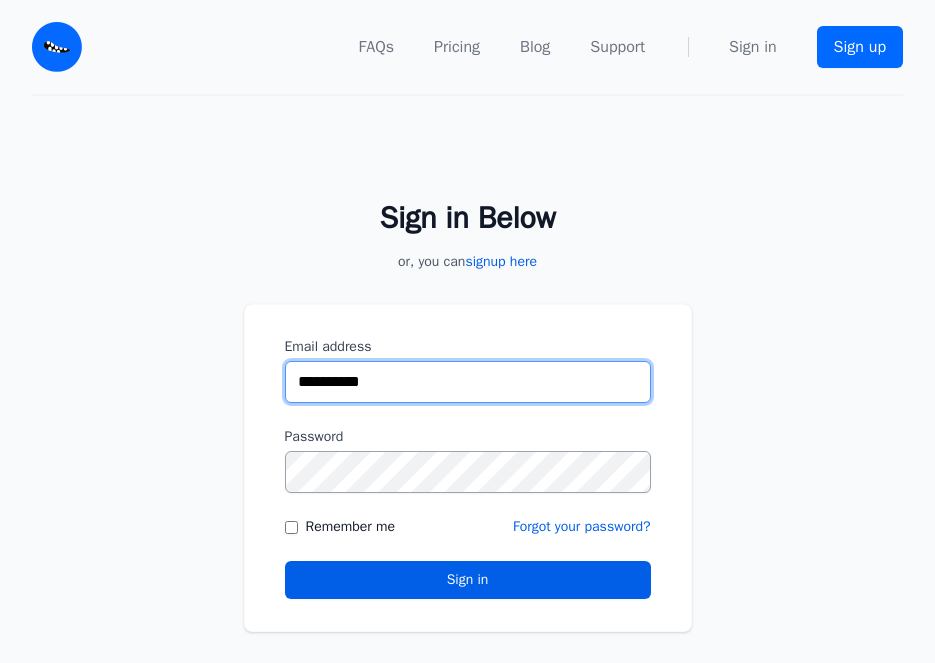 type on "**********" 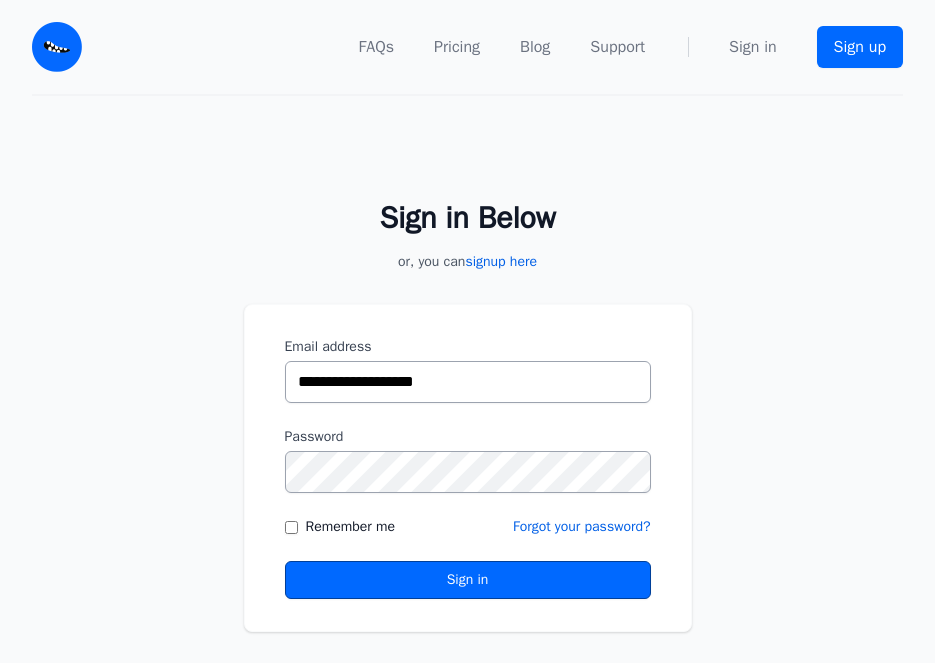 click on "Sign in" at bounding box center [468, 580] 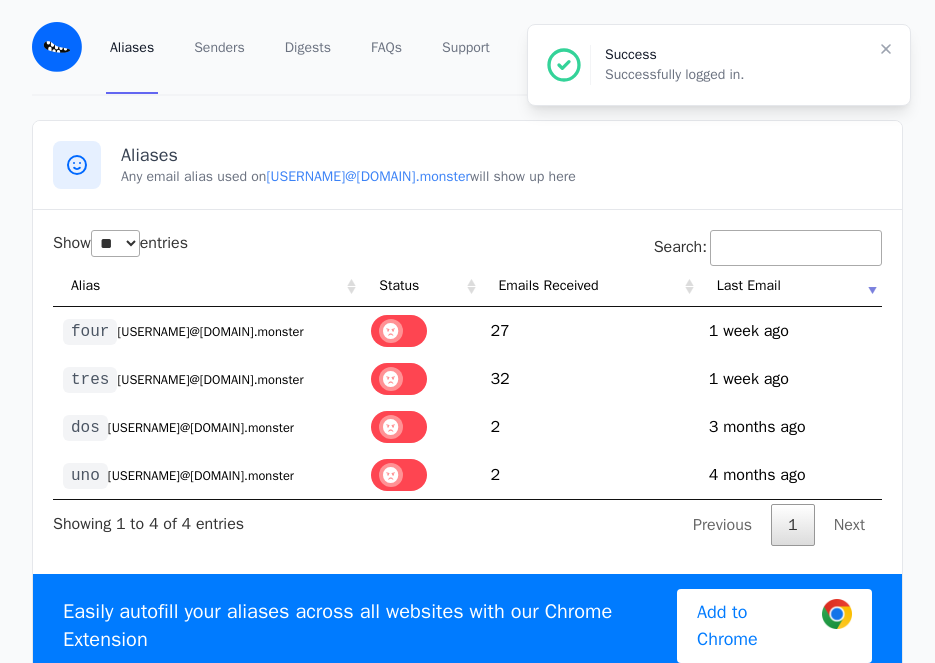 select on "**" 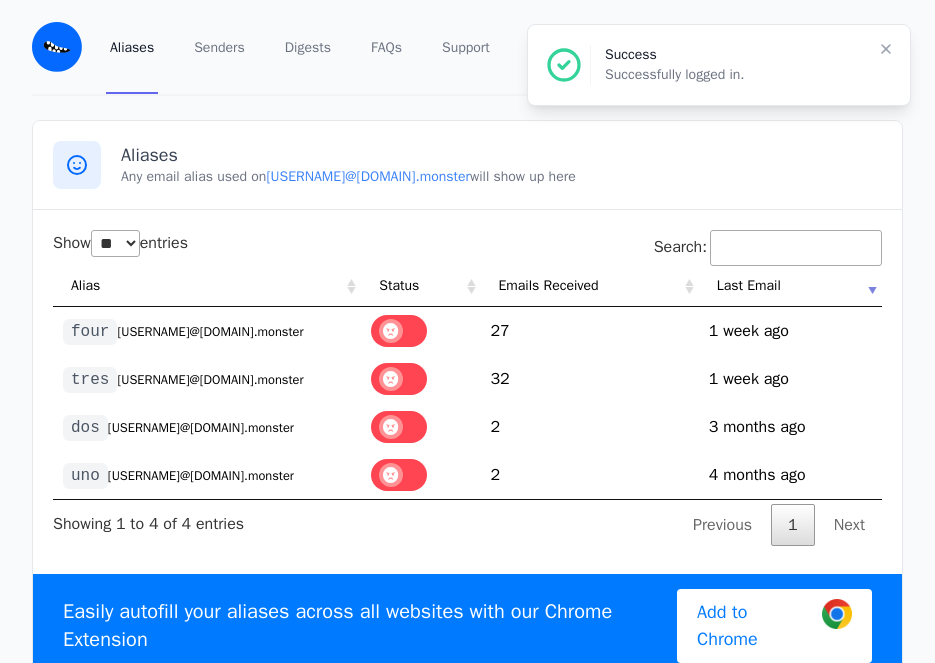 click on "[USERNAME]@[DOMAIN].monster" at bounding box center [201, 476] 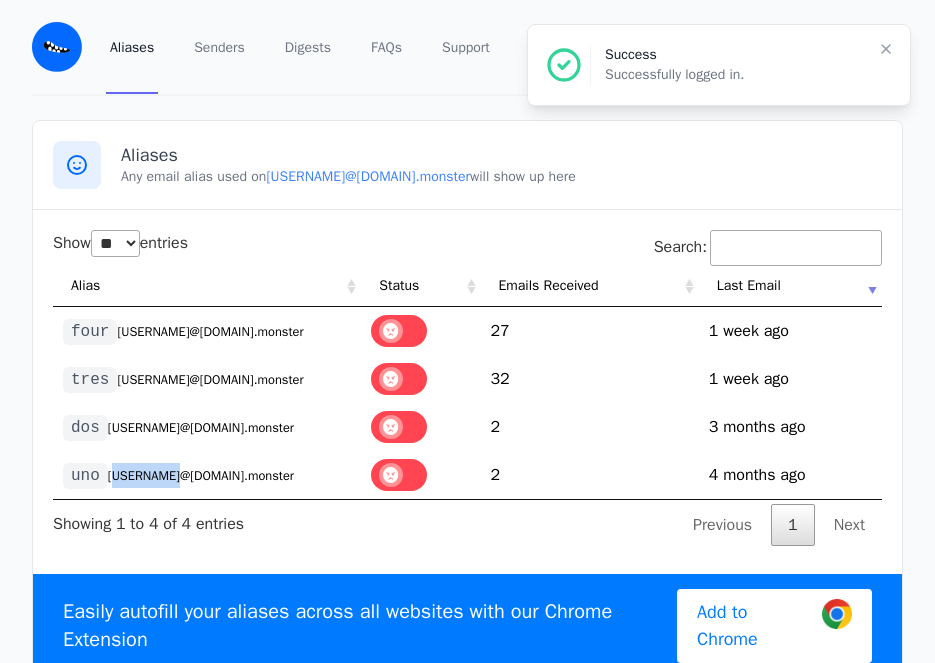 click on "[USERNAME]@[DOMAIN].monster" at bounding box center [201, 476] 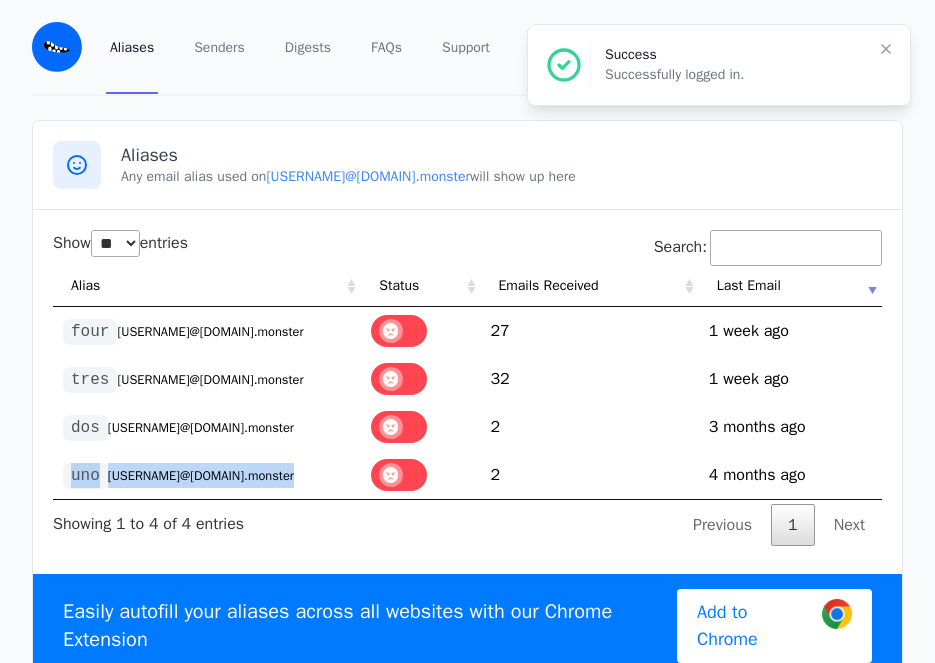 click on "[USERNAME]@[DOMAIN].monster" at bounding box center (201, 476) 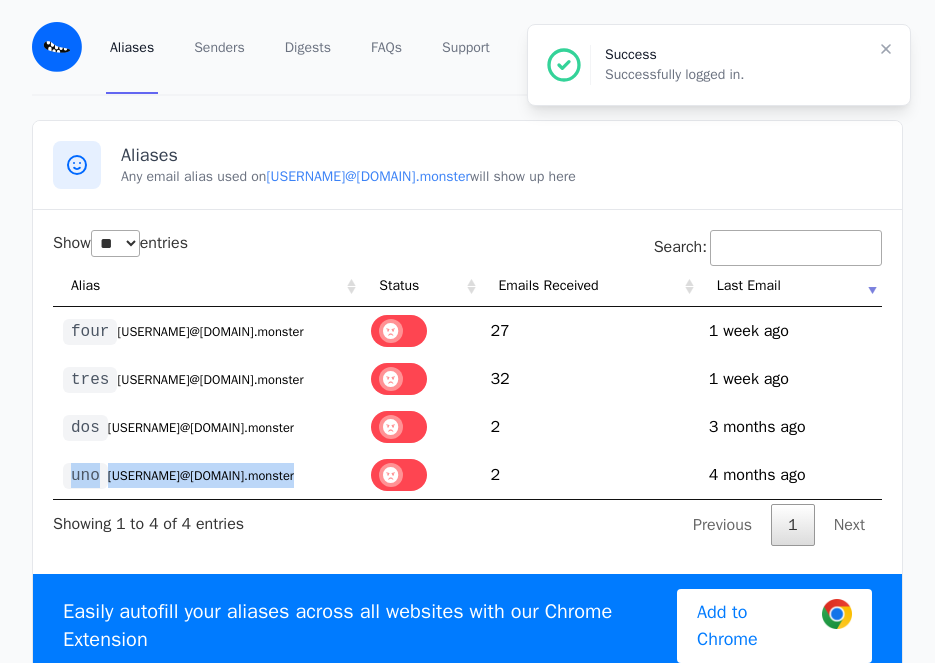 copy on "uno [USERNAME]@[DOMAIN].monster" 